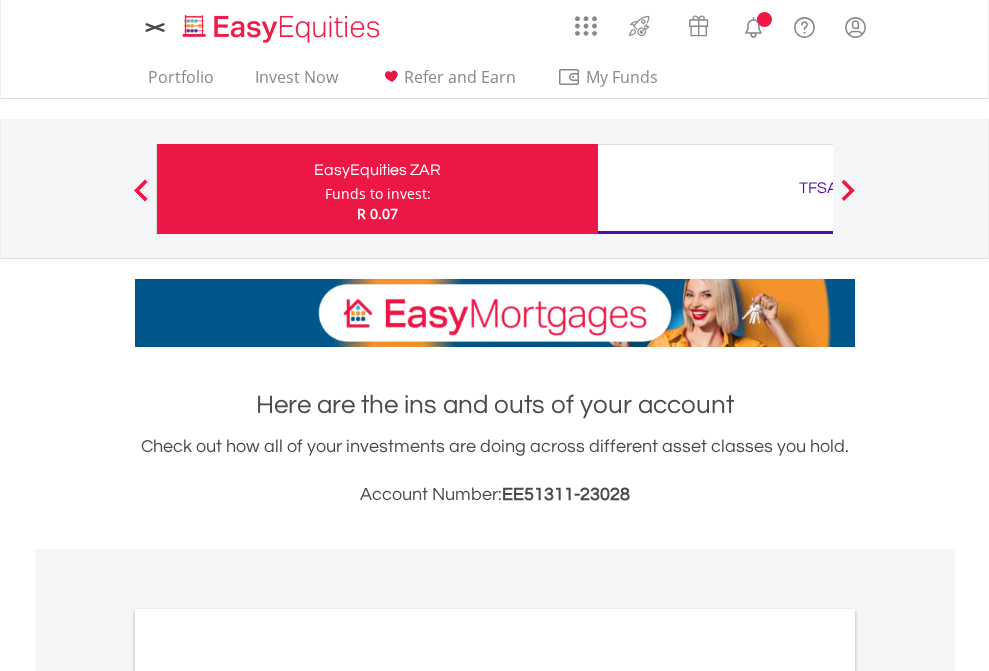 scroll, scrollTop: 0, scrollLeft: 0, axis: both 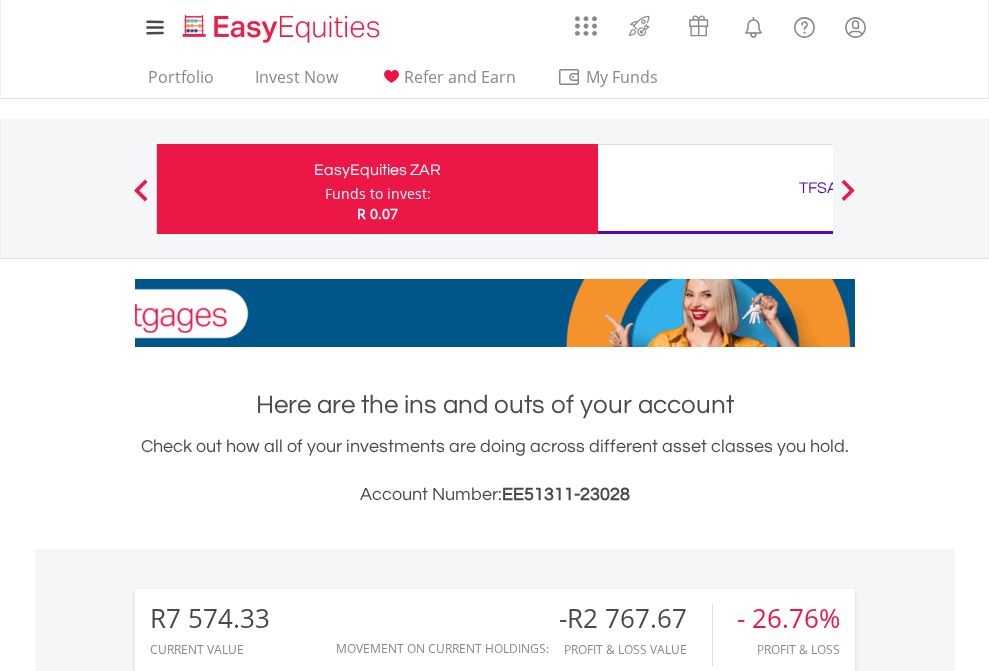 click on "Funds to invest:" at bounding box center (378, 194) 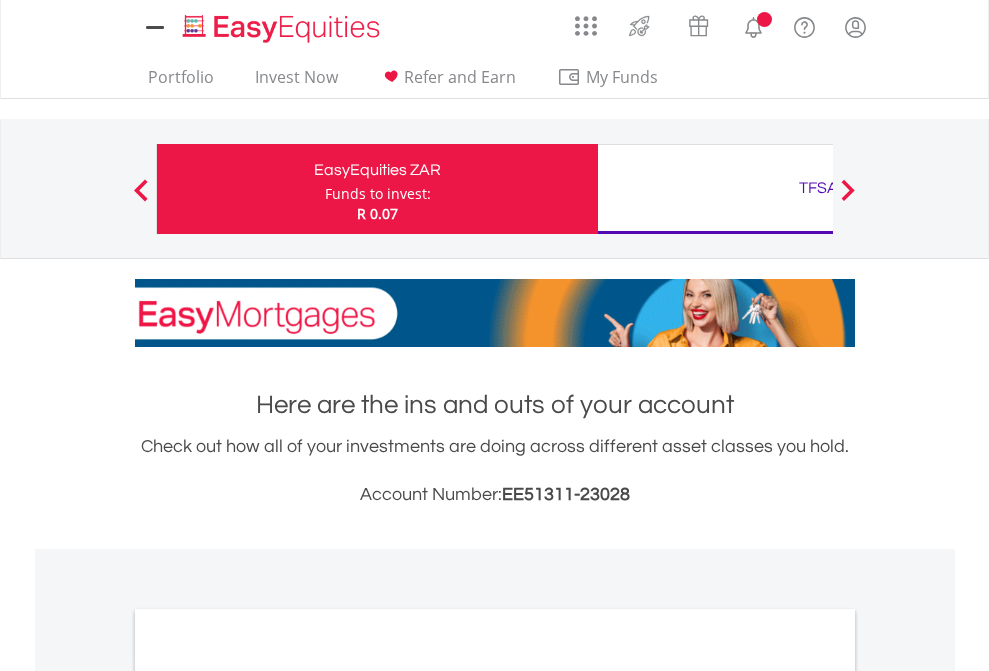 scroll, scrollTop: 0, scrollLeft: 0, axis: both 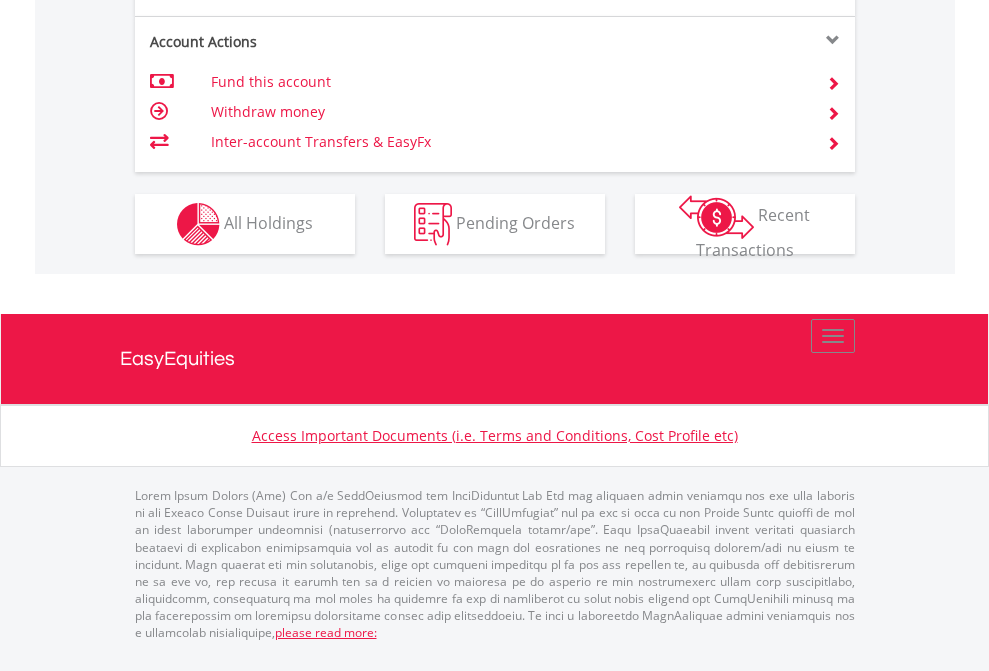 click on "Investment types" at bounding box center [706, -337] 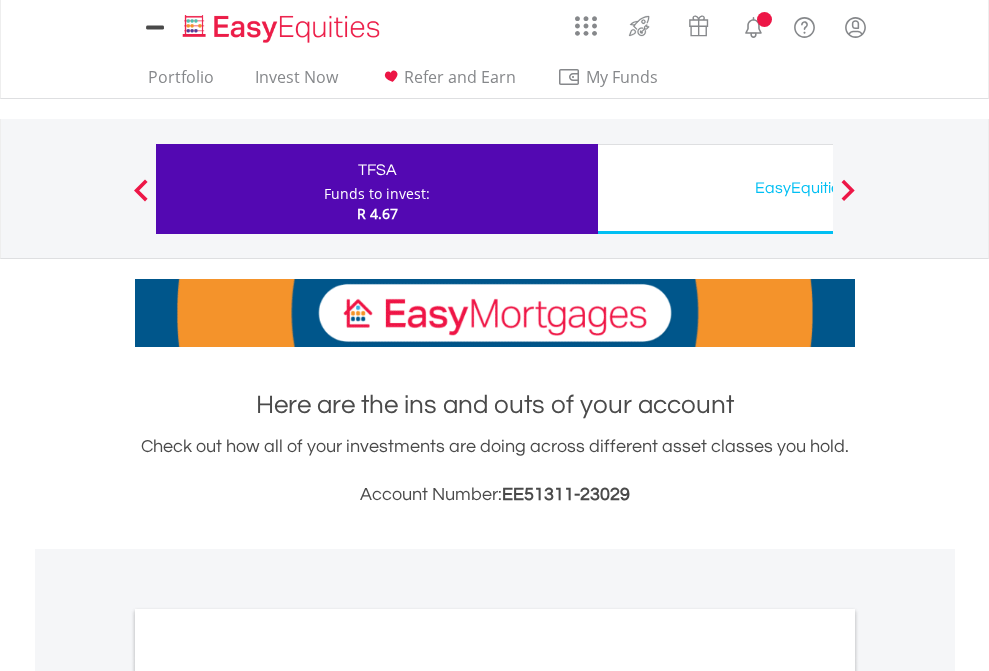 scroll, scrollTop: 0, scrollLeft: 0, axis: both 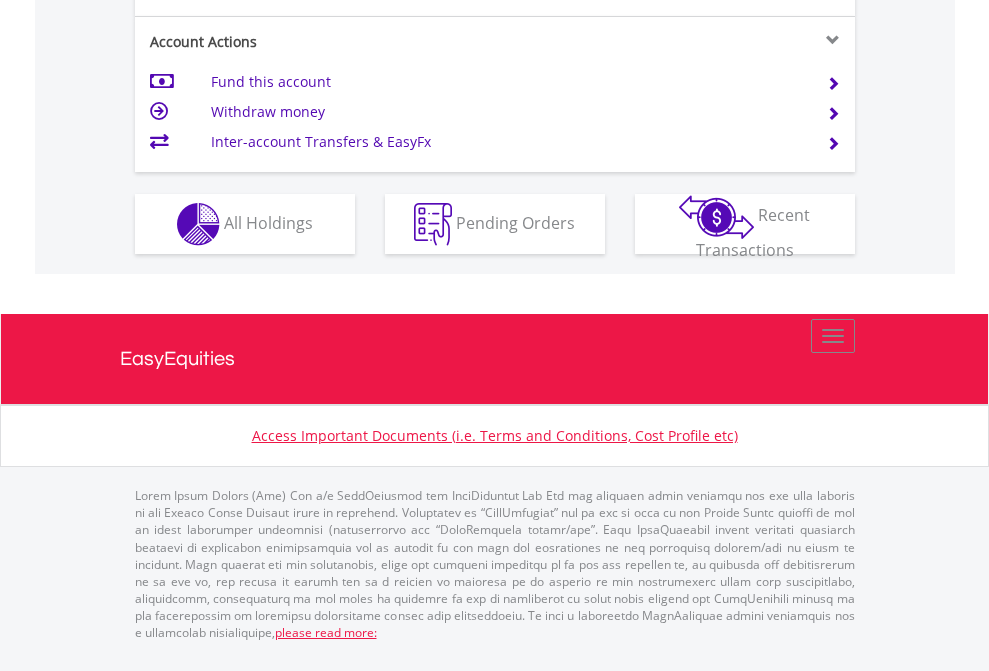 click on "Investment types" at bounding box center (706, -337) 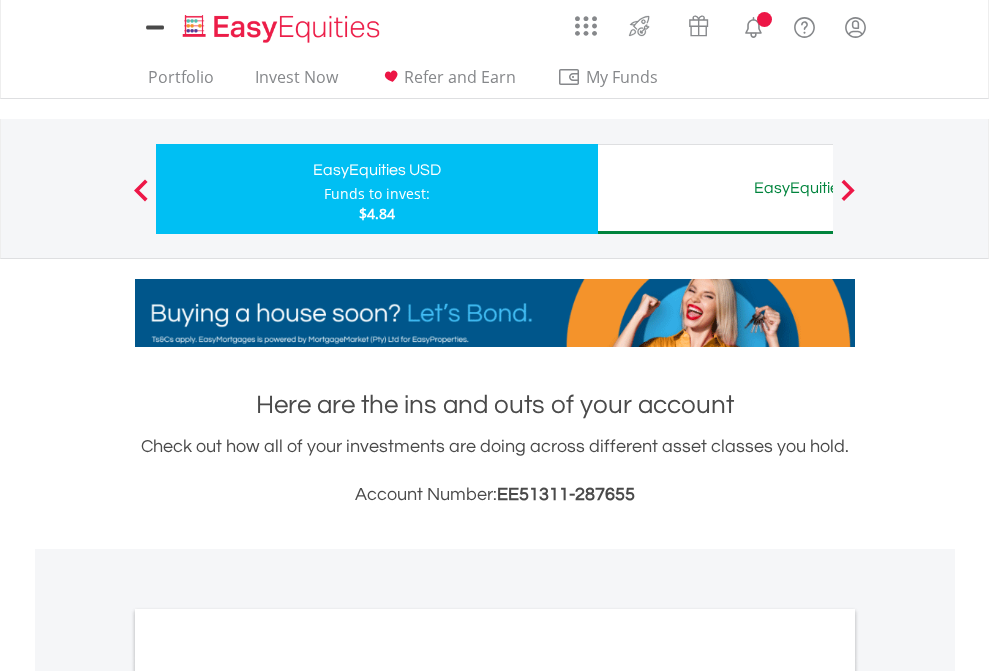 scroll, scrollTop: 0, scrollLeft: 0, axis: both 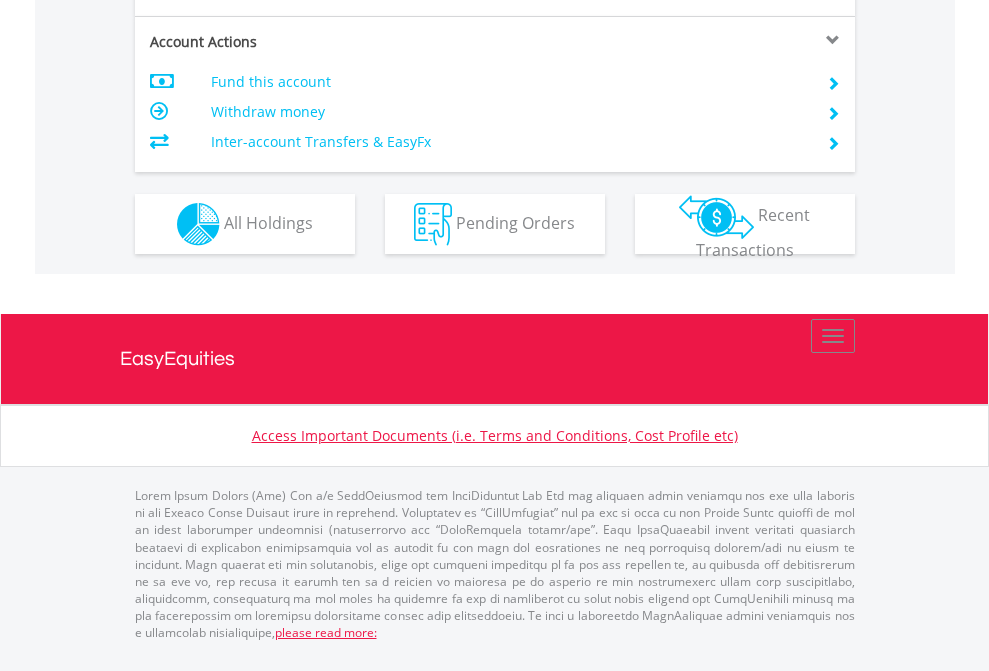 click on "Investment types" at bounding box center (706, -337) 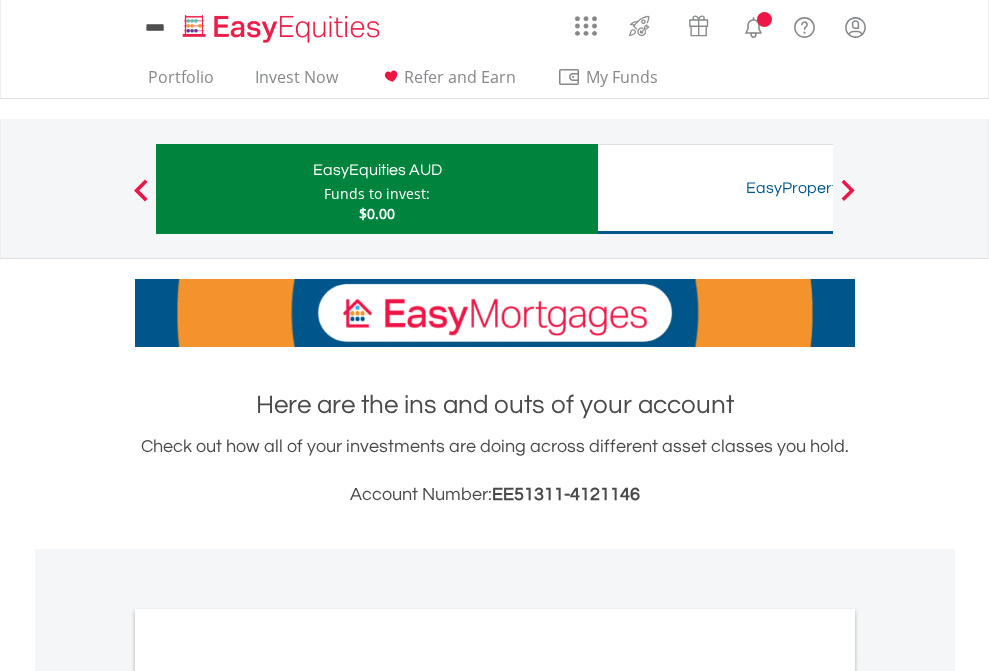scroll, scrollTop: 0, scrollLeft: 0, axis: both 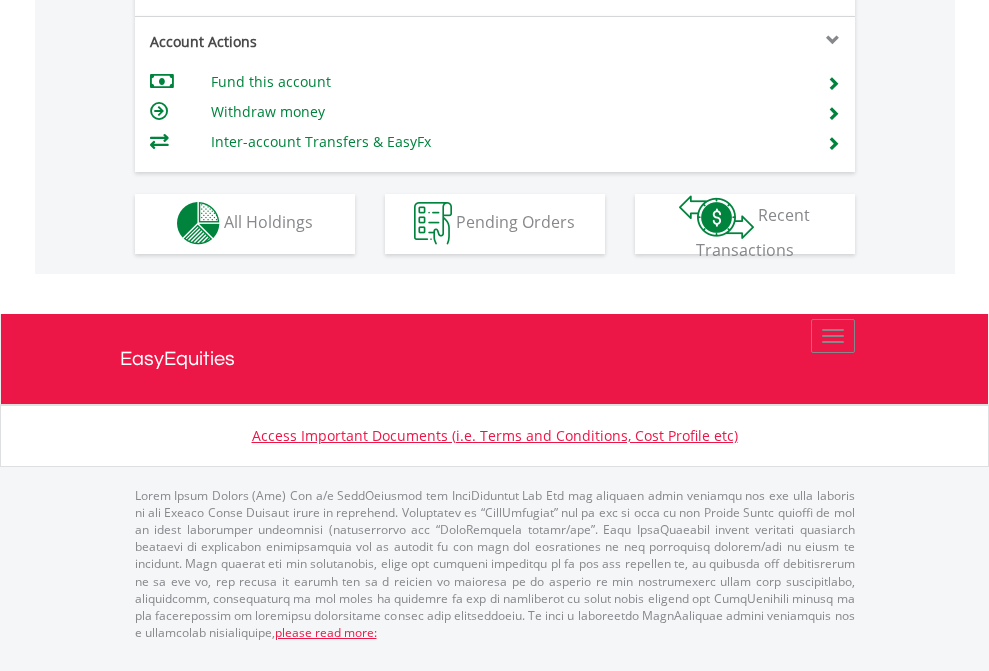 click on "Investment types" at bounding box center [706, -353] 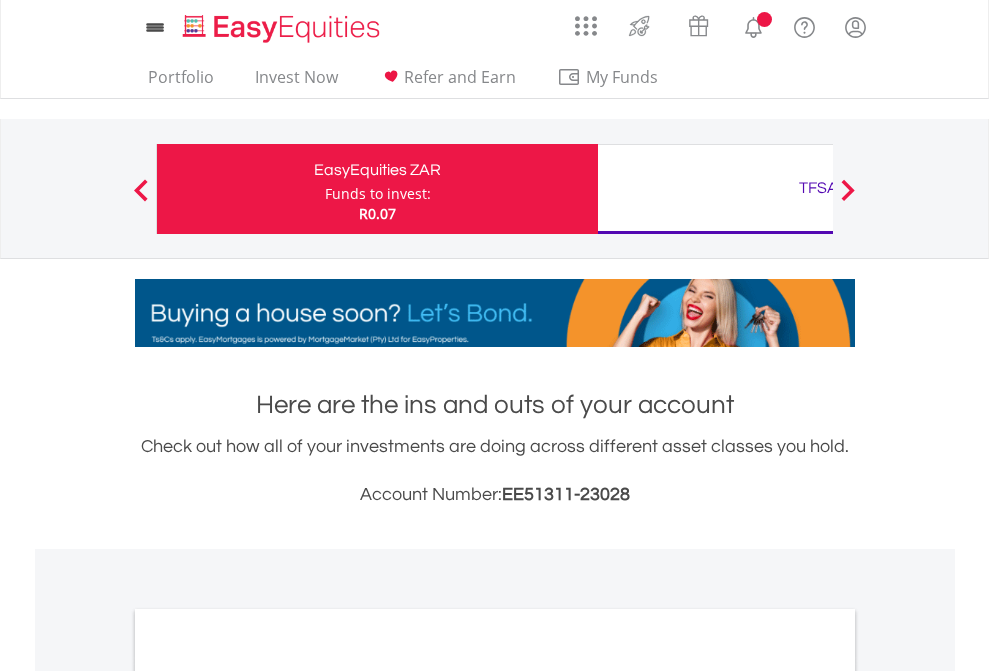 scroll, scrollTop: 0, scrollLeft: 0, axis: both 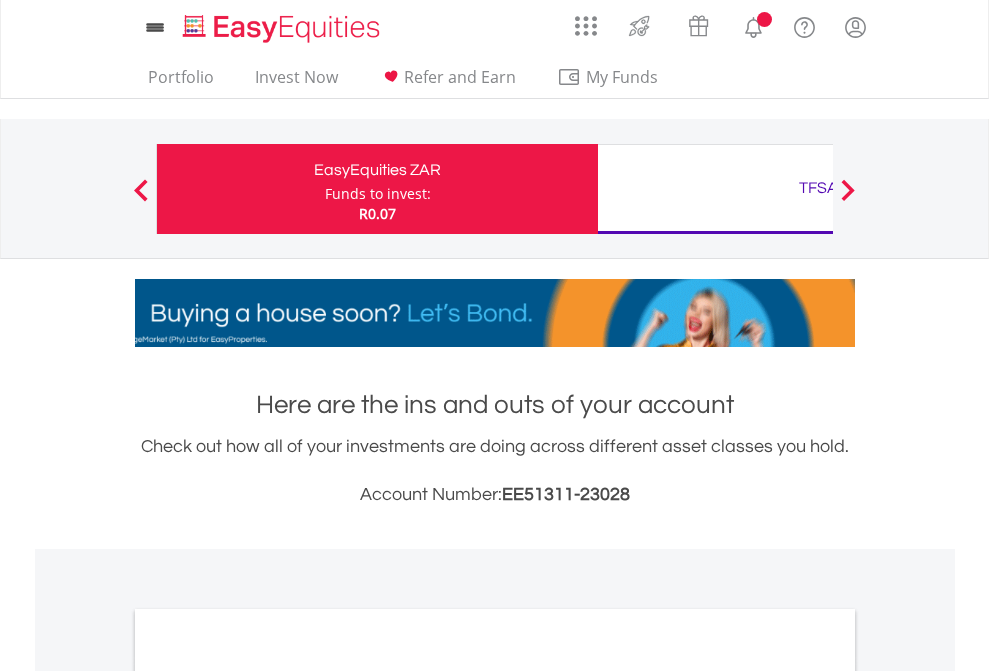 click on "All Holdings" at bounding box center [268, 1096] 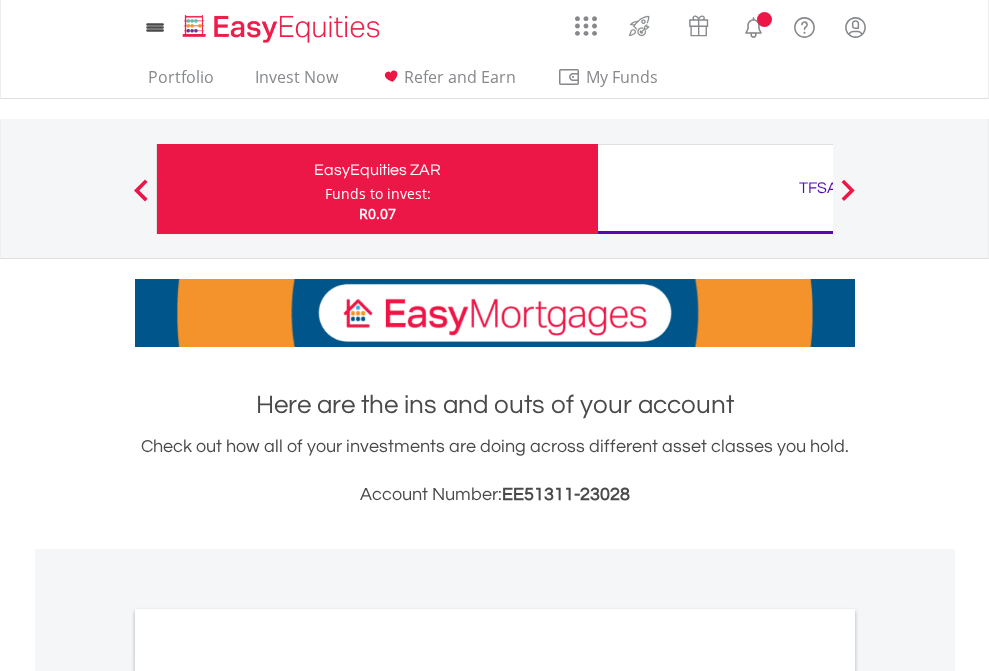 scroll, scrollTop: 1202, scrollLeft: 0, axis: vertical 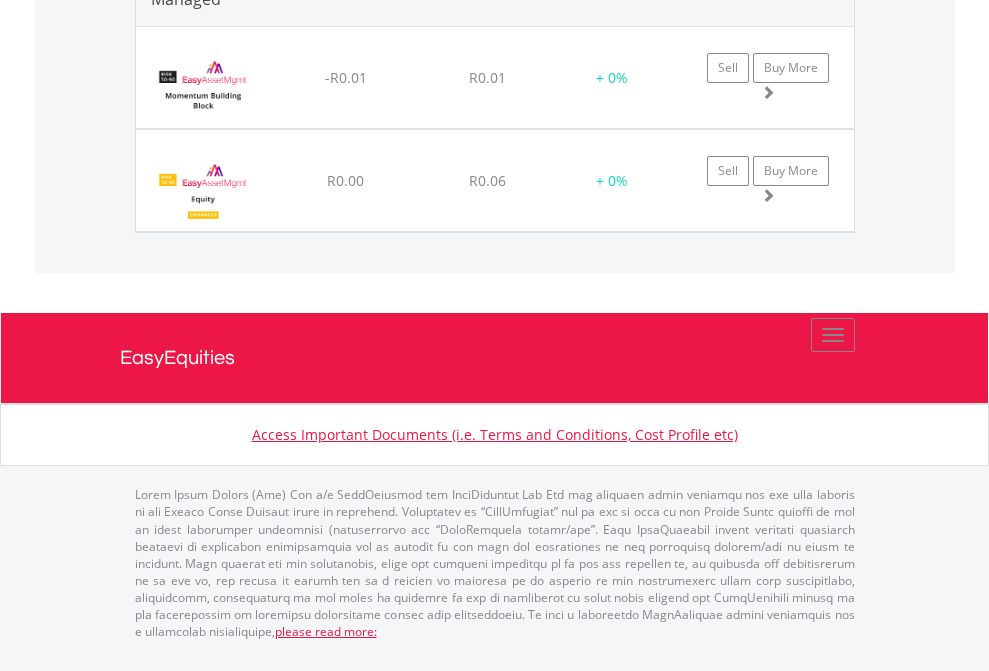 click on "TFSA" at bounding box center [818, -1788] 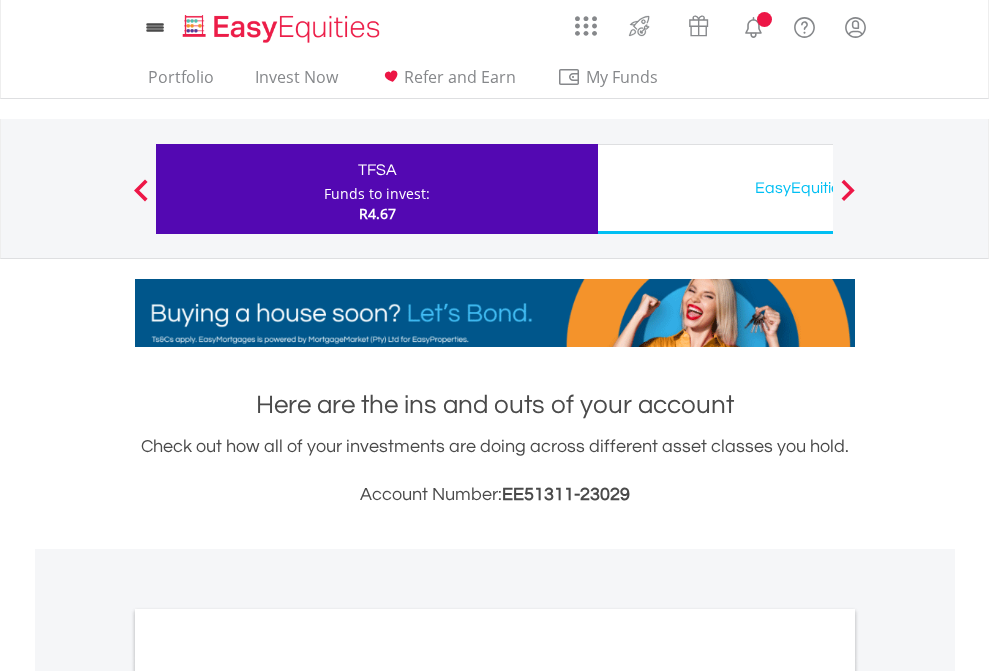 scroll, scrollTop: 0, scrollLeft: 0, axis: both 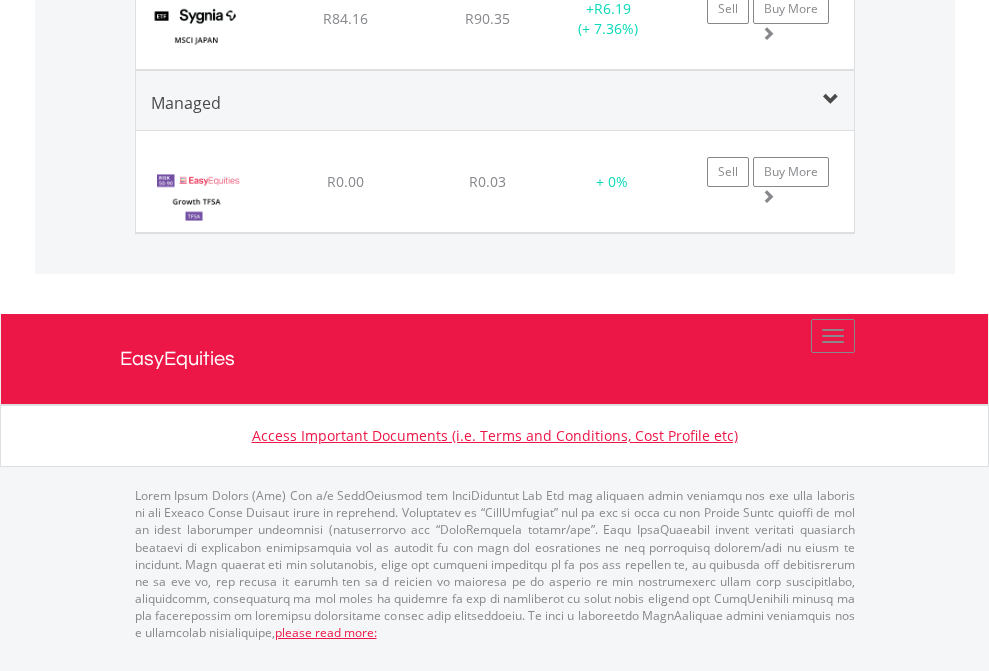 click on "EasyEquities USD" at bounding box center [818, -1337] 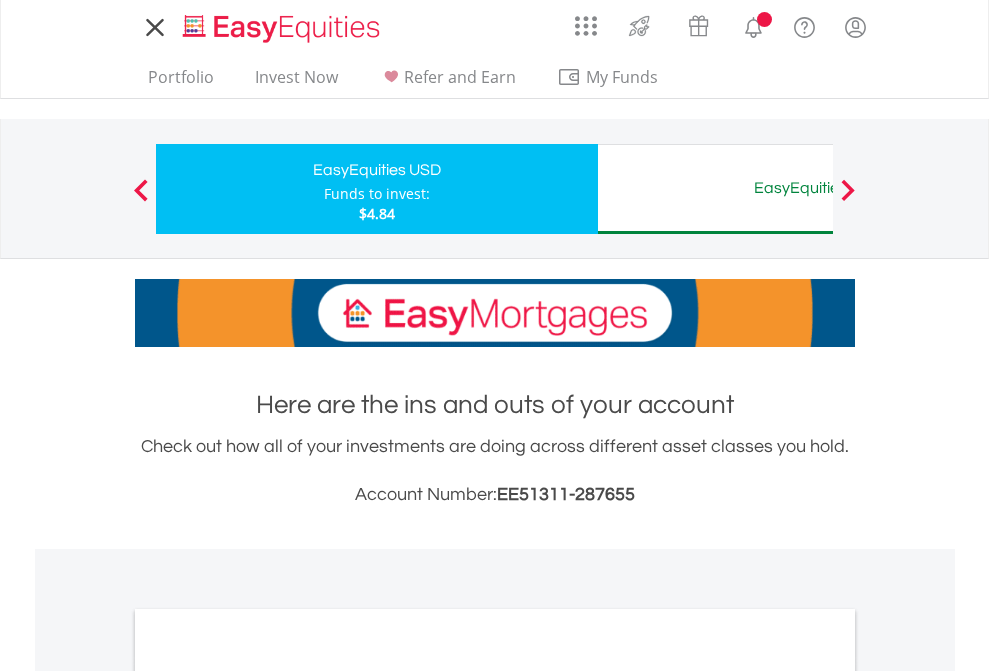 scroll, scrollTop: 0, scrollLeft: 0, axis: both 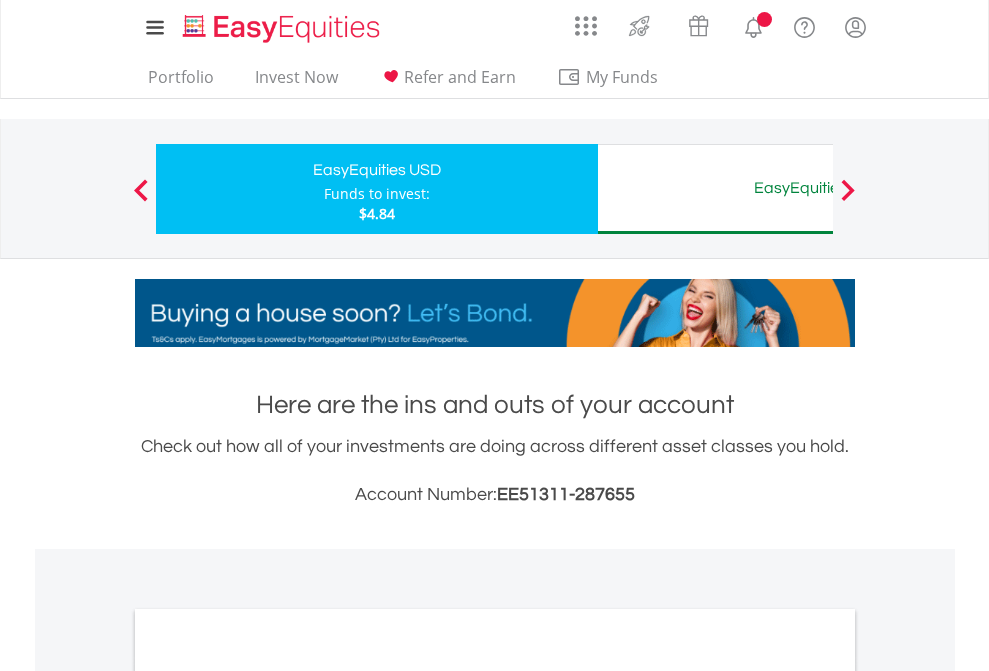 click on "All Holdings" at bounding box center (268, 1096) 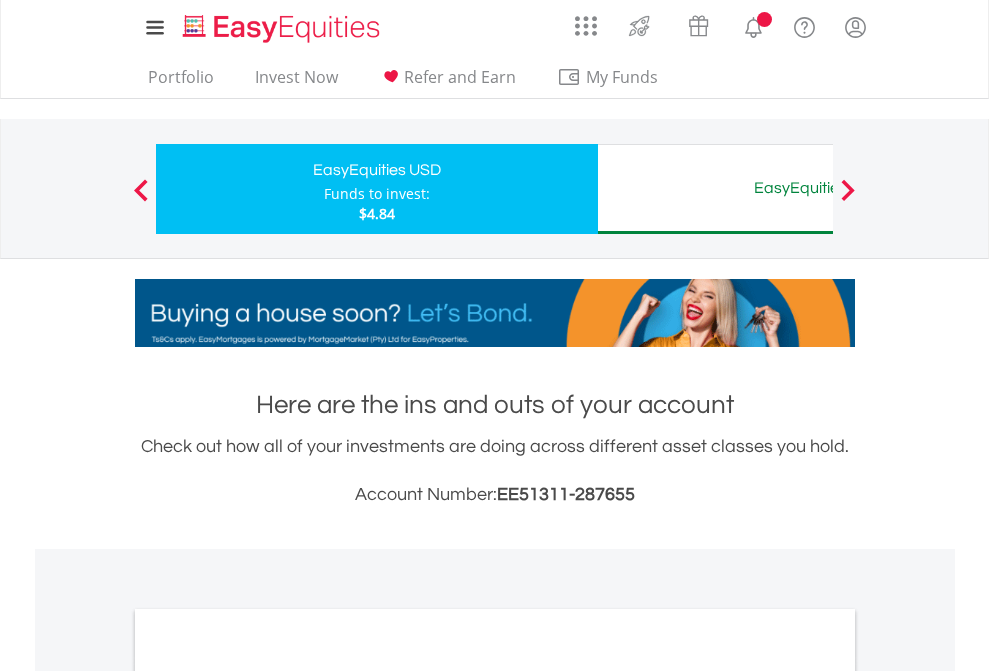 scroll, scrollTop: 1202, scrollLeft: 0, axis: vertical 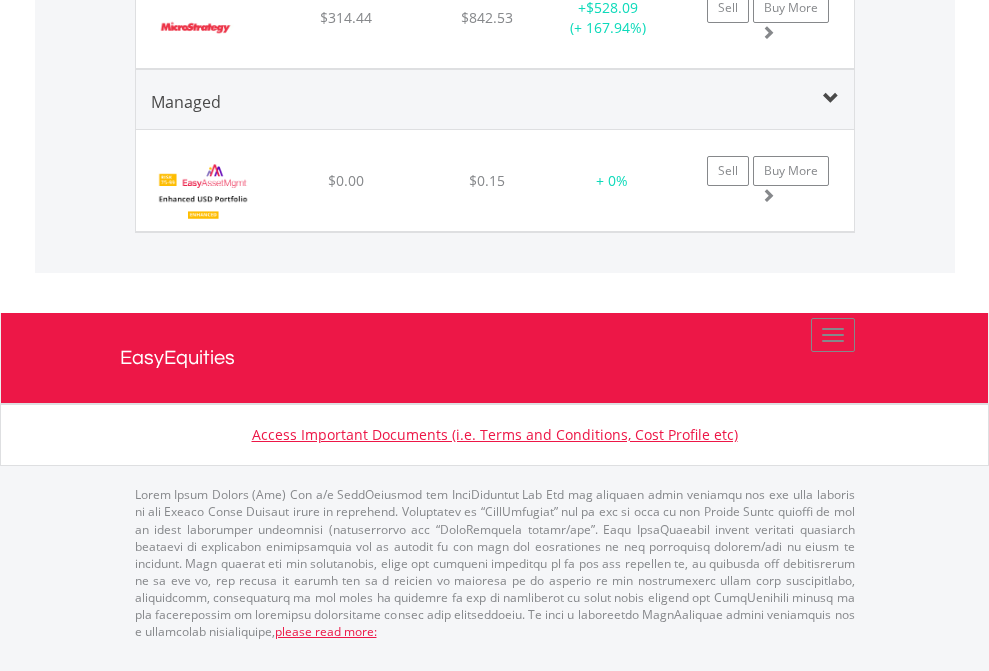 click on "EasyEquities AUD" at bounding box center (818, -2097) 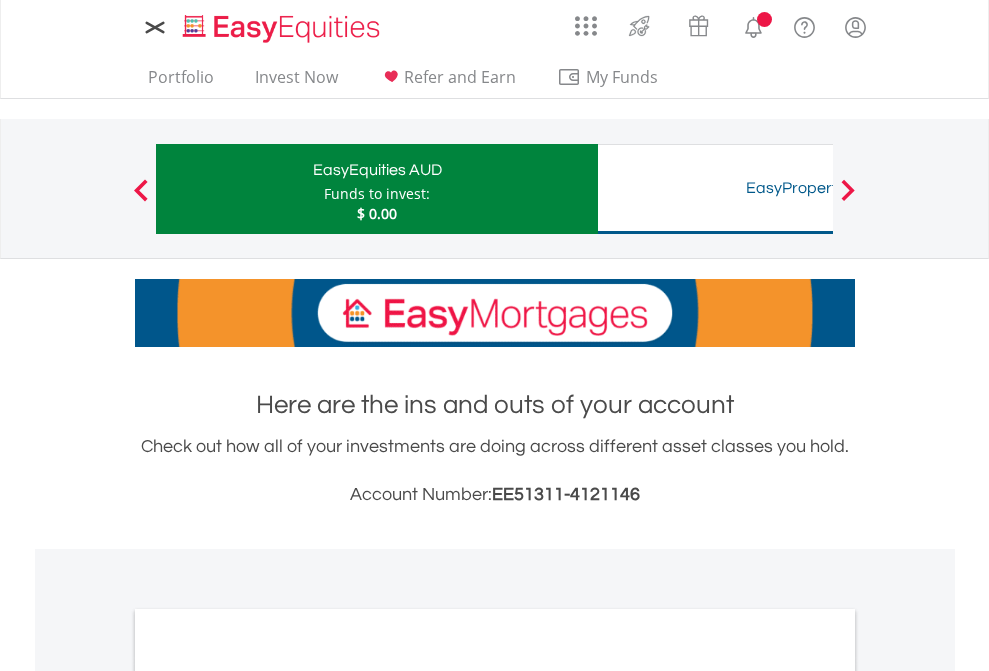 scroll, scrollTop: 0, scrollLeft: 0, axis: both 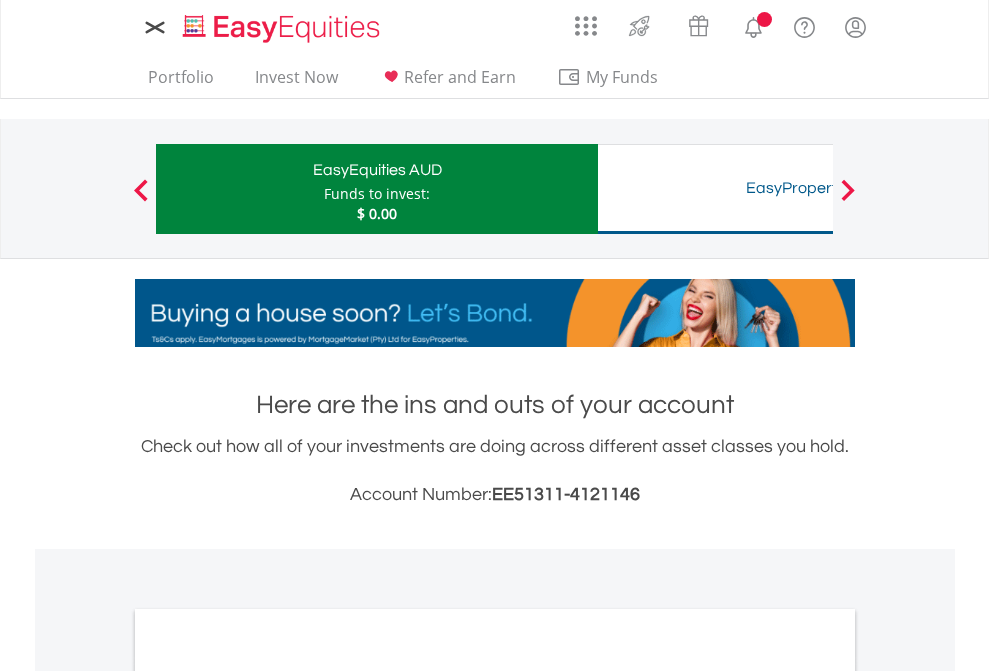click on "All Holdings" at bounding box center [268, 1096] 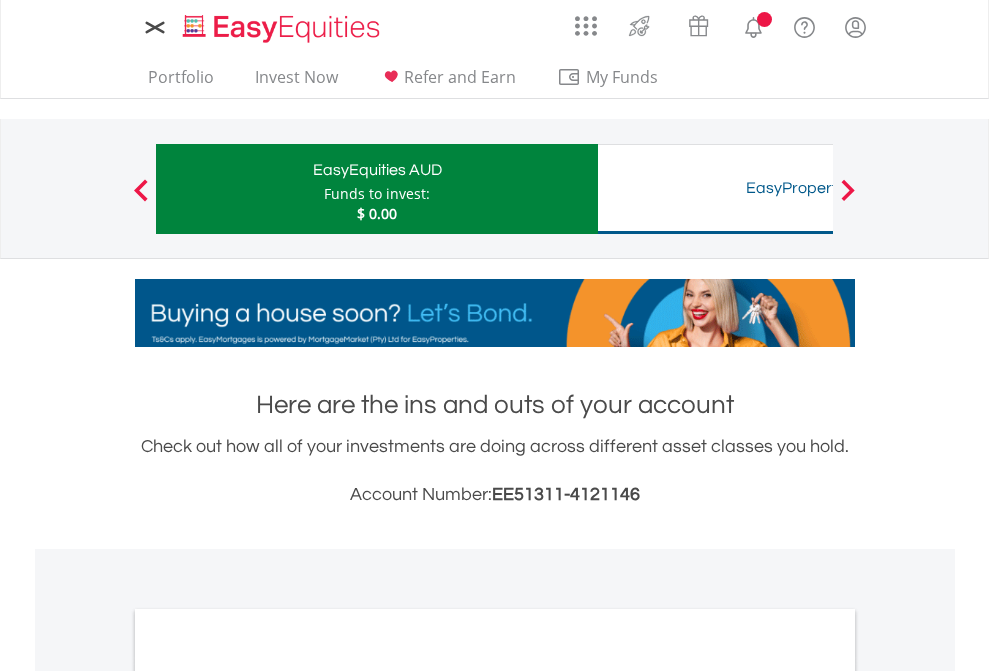 scroll, scrollTop: 1202, scrollLeft: 0, axis: vertical 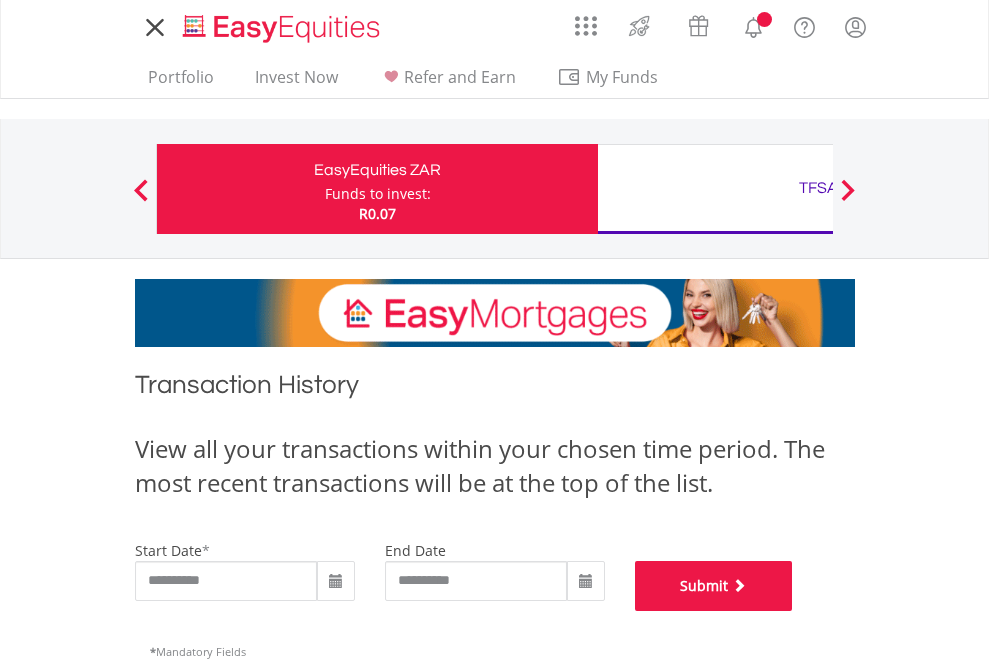 click on "Submit" at bounding box center (714, 586) 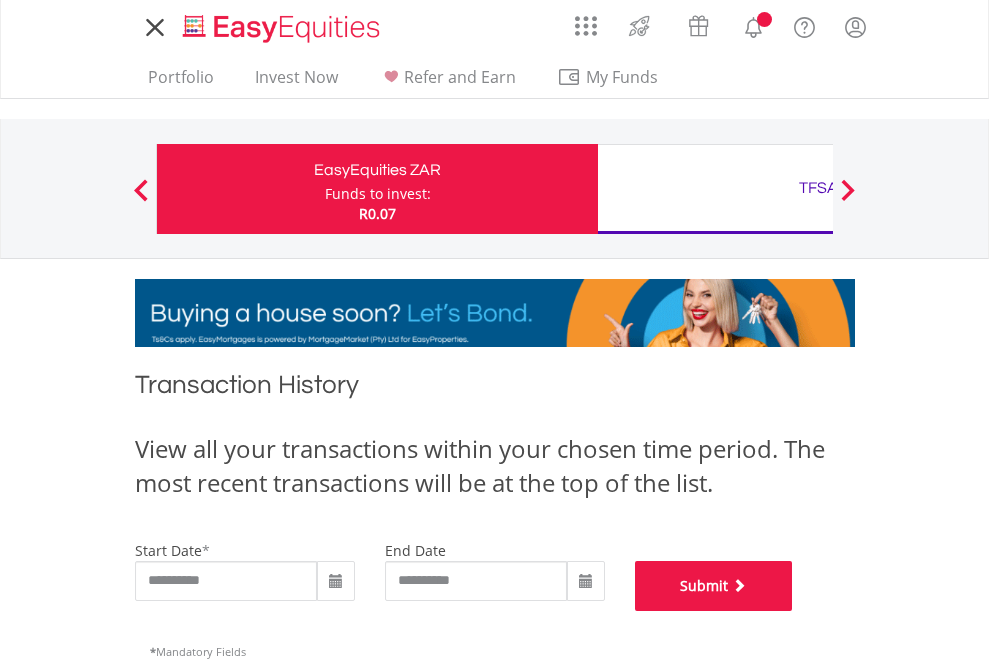 scroll, scrollTop: 811, scrollLeft: 0, axis: vertical 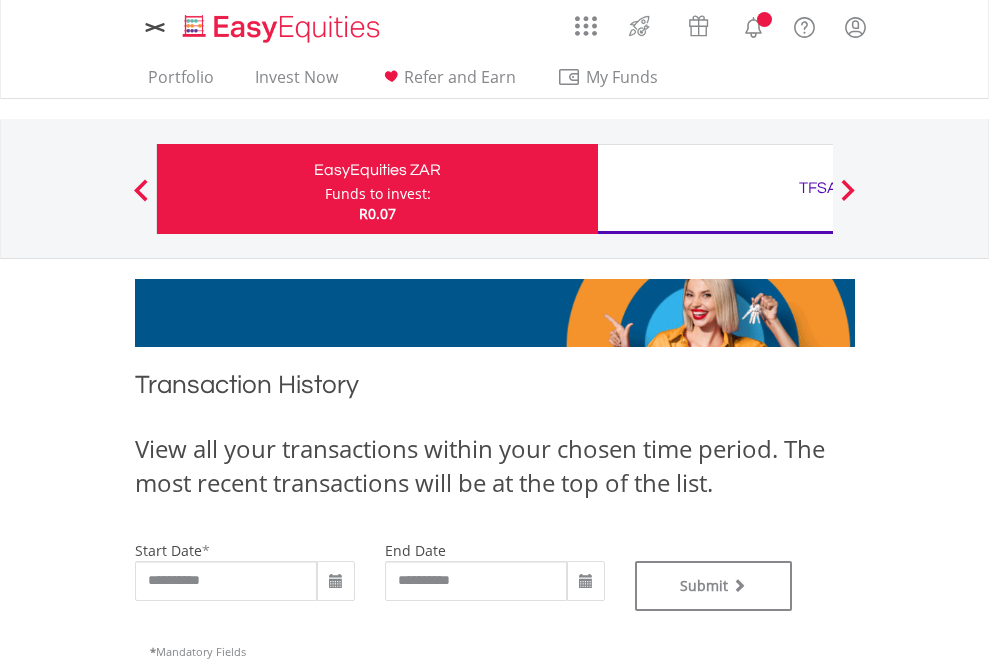 click on "TFSA" at bounding box center (818, 188) 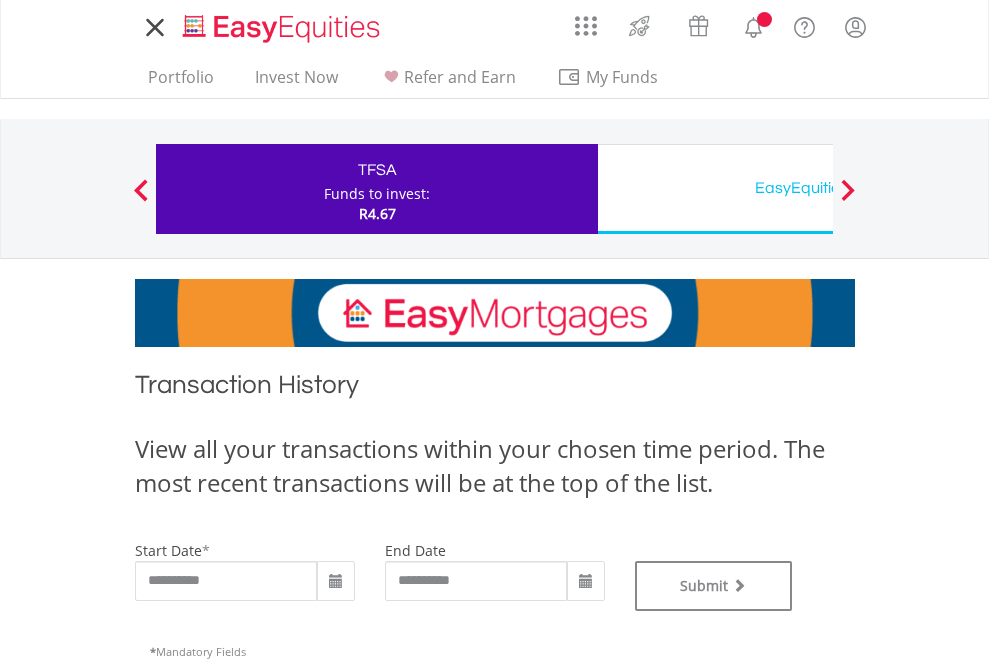 scroll, scrollTop: 0, scrollLeft: 0, axis: both 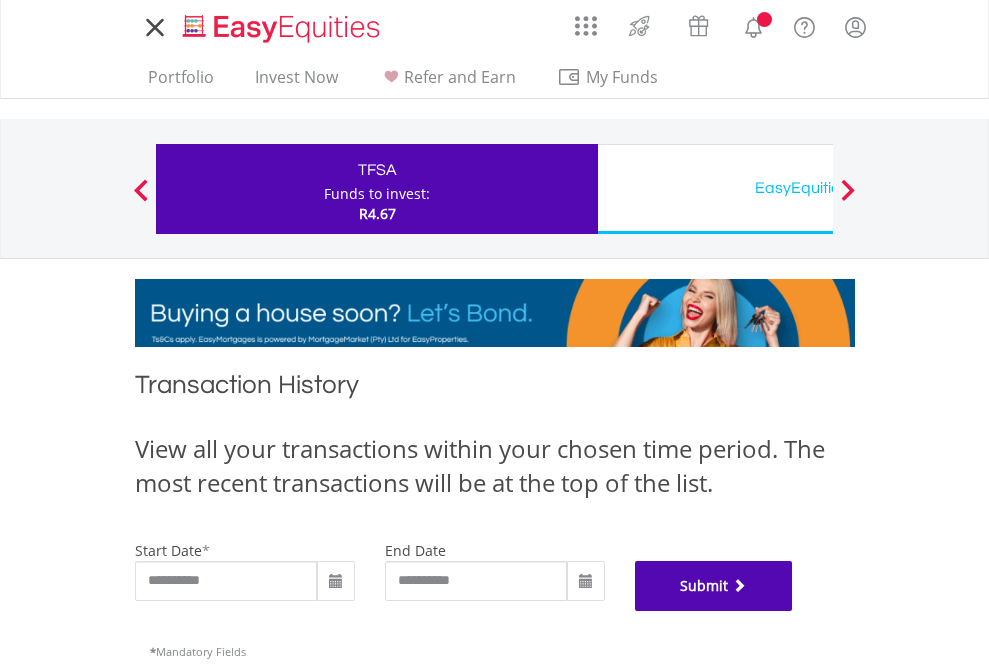 click on "Submit" at bounding box center (714, 586) 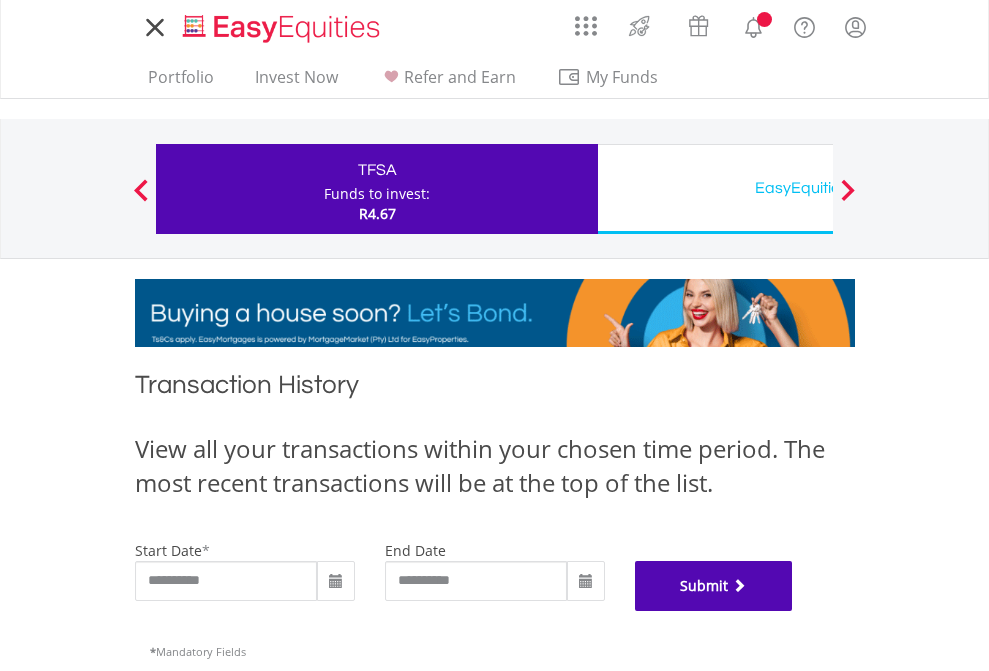 scroll, scrollTop: 811, scrollLeft: 0, axis: vertical 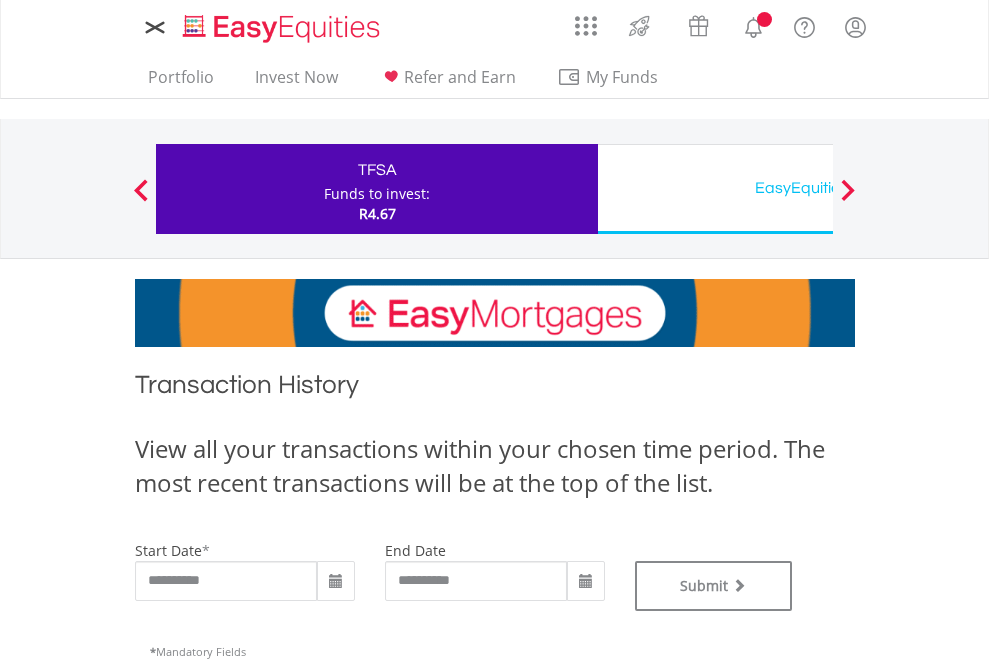 click on "EasyEquities USD" at bounding box center (818, 188) 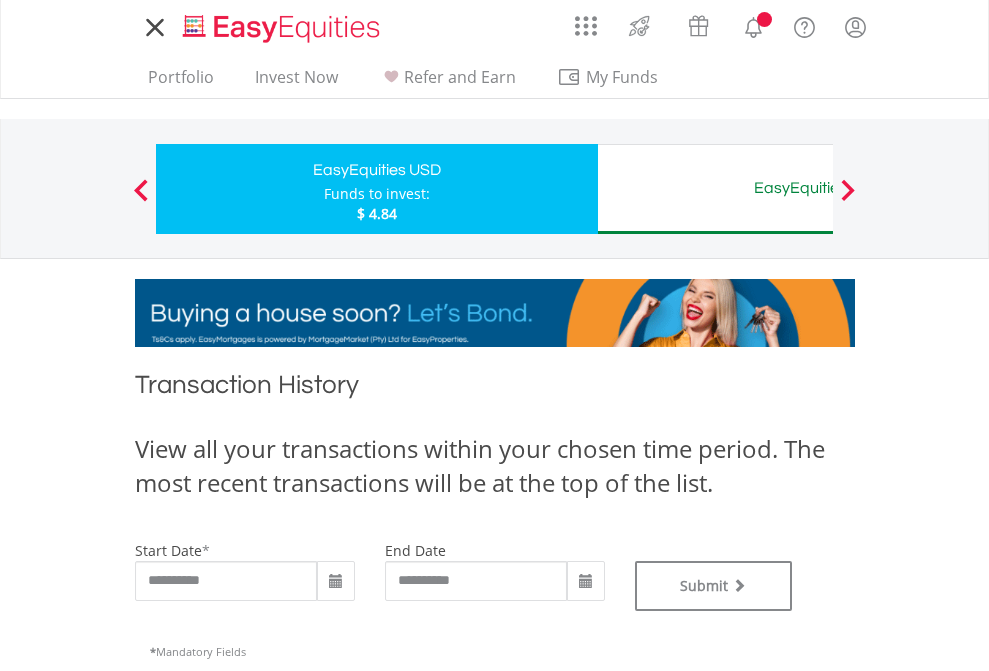 type on "**********" 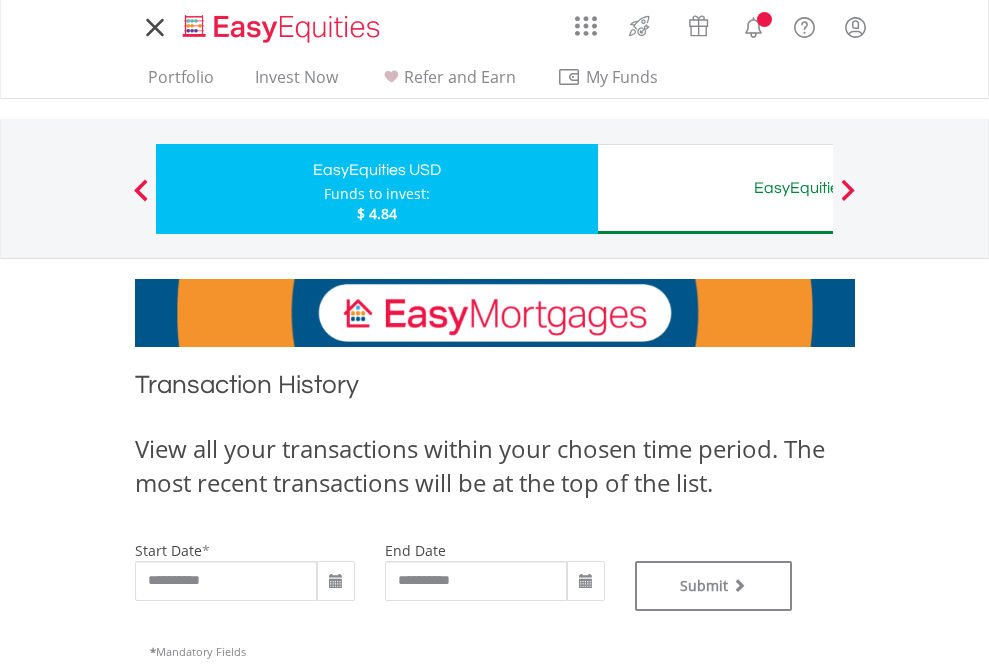 scroll, scrollTop: 0, scrollLeft: 0, axis: both 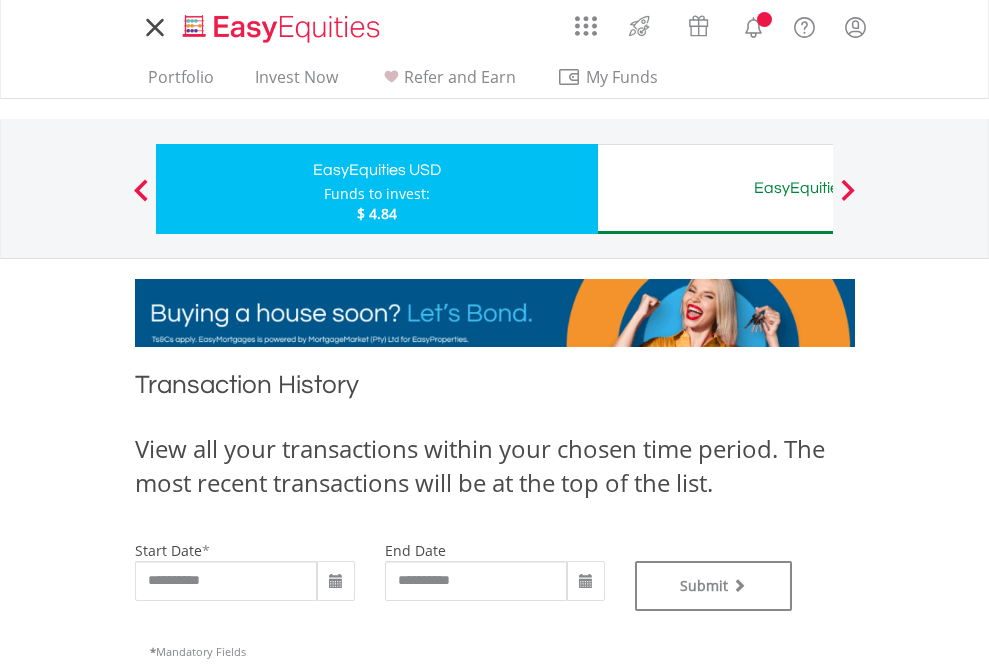 type on "**********" 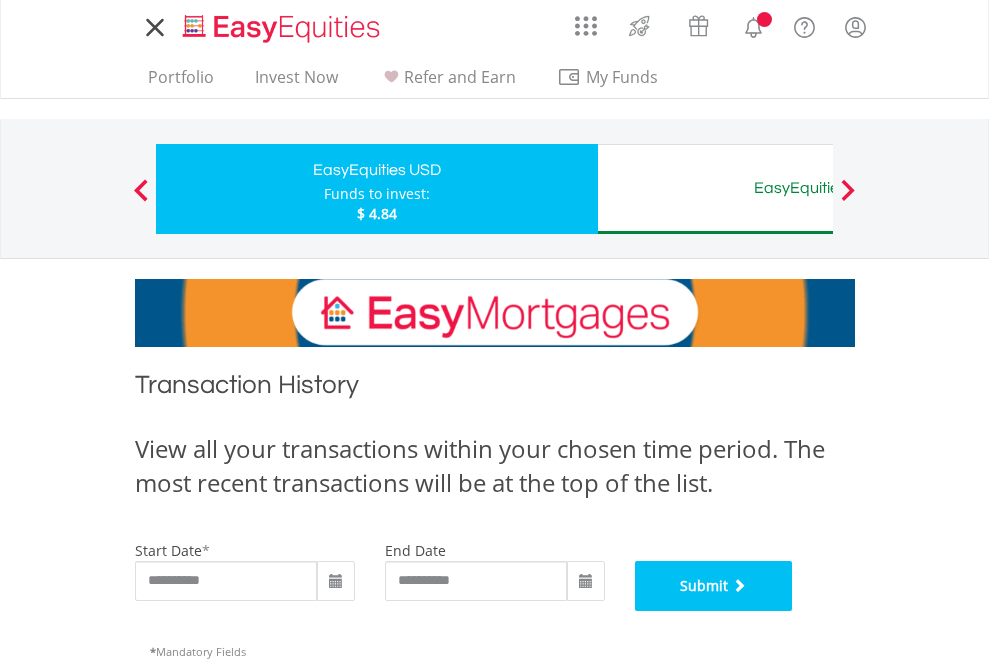 click on "Submit" at bounding box center [714, 586] 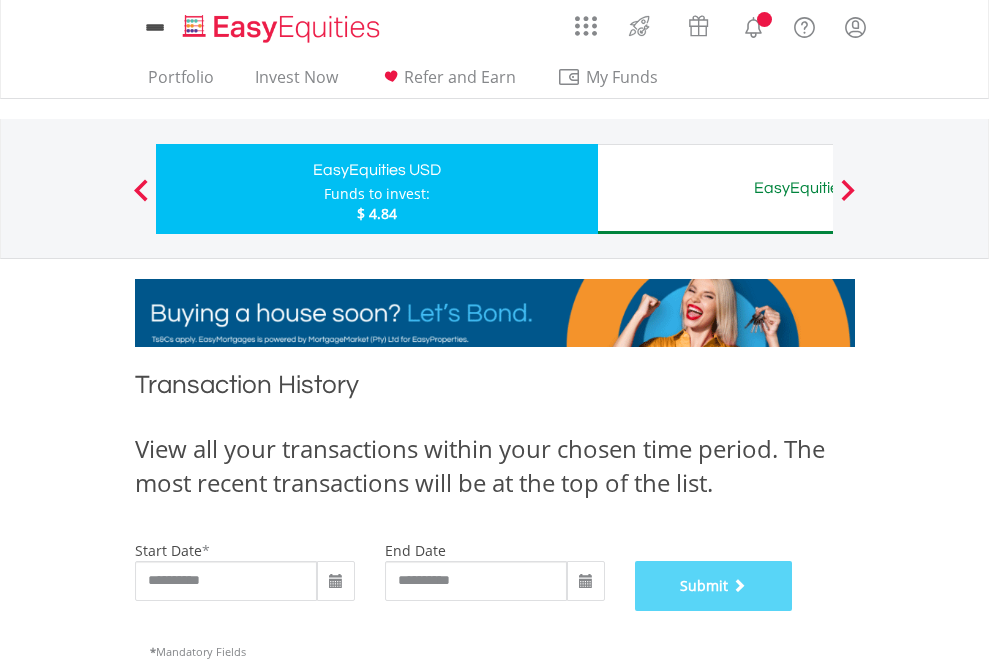 scroll, scrollTop: 811, scrollLeft: 0, axis: vertical 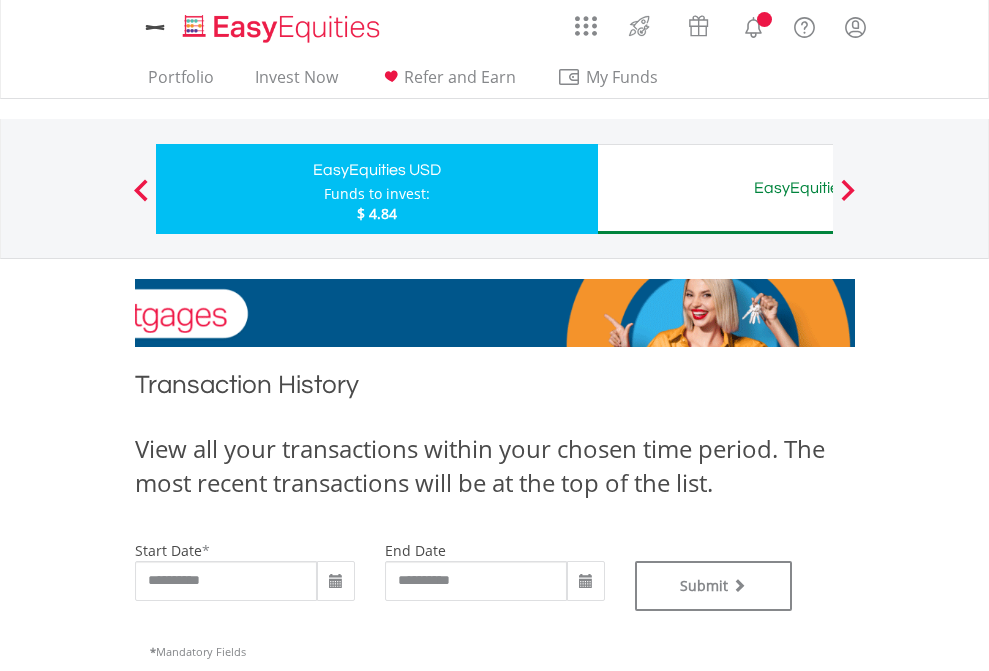 click on "EasyEquities AUD" at bounding box center [818, 188] 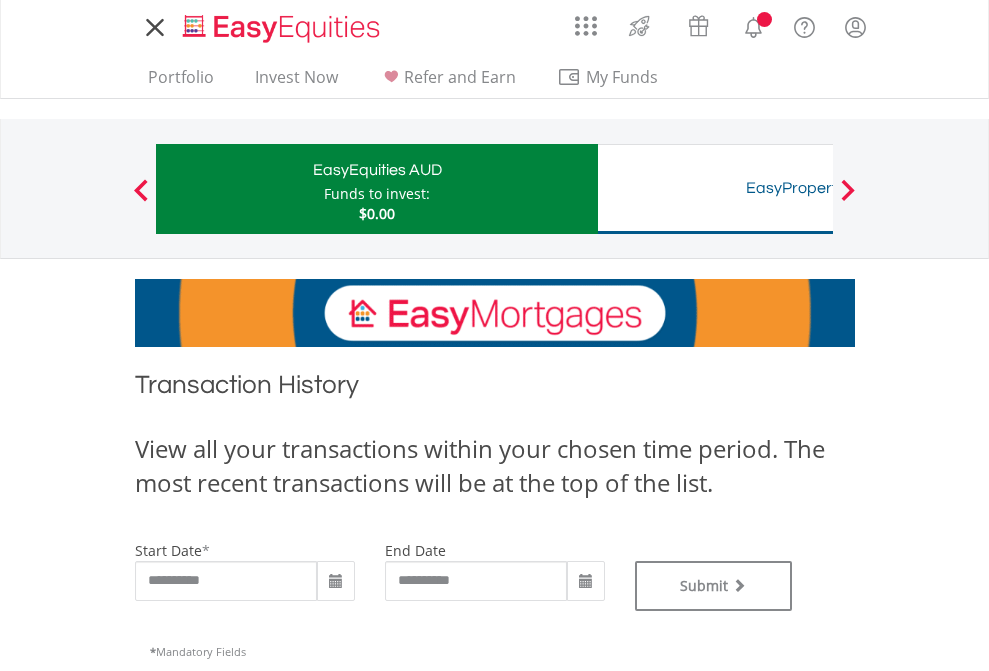 scroll, scrollTop: 0, scrollLeft: 0, axis: both 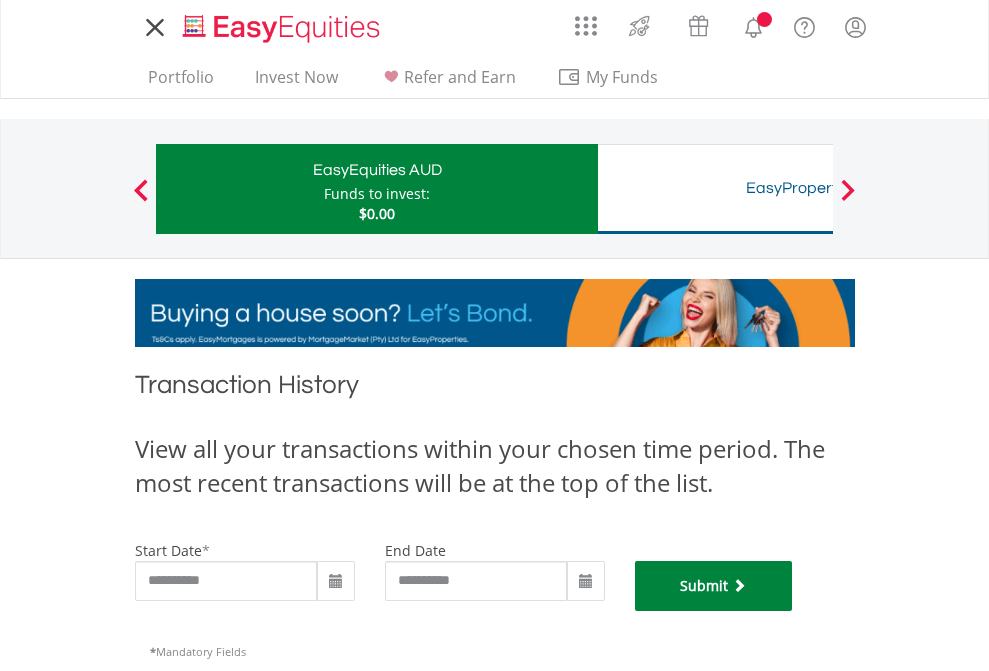 click on "Submit" at bounding box center [714, 586] 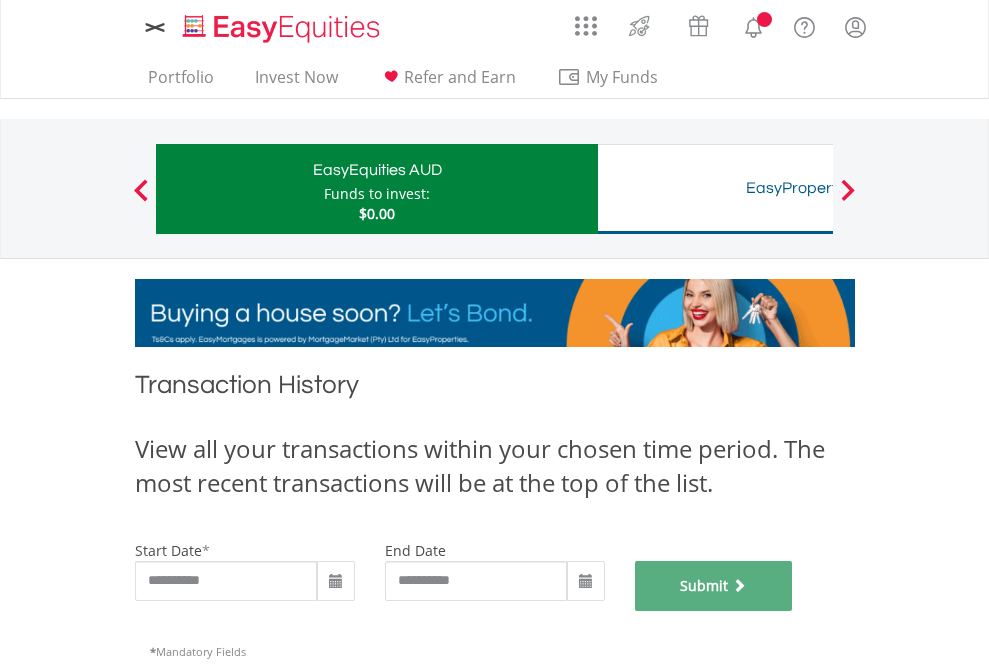 scroll, scrollTop: 811, scrollLeft: 0, axis: vertical 